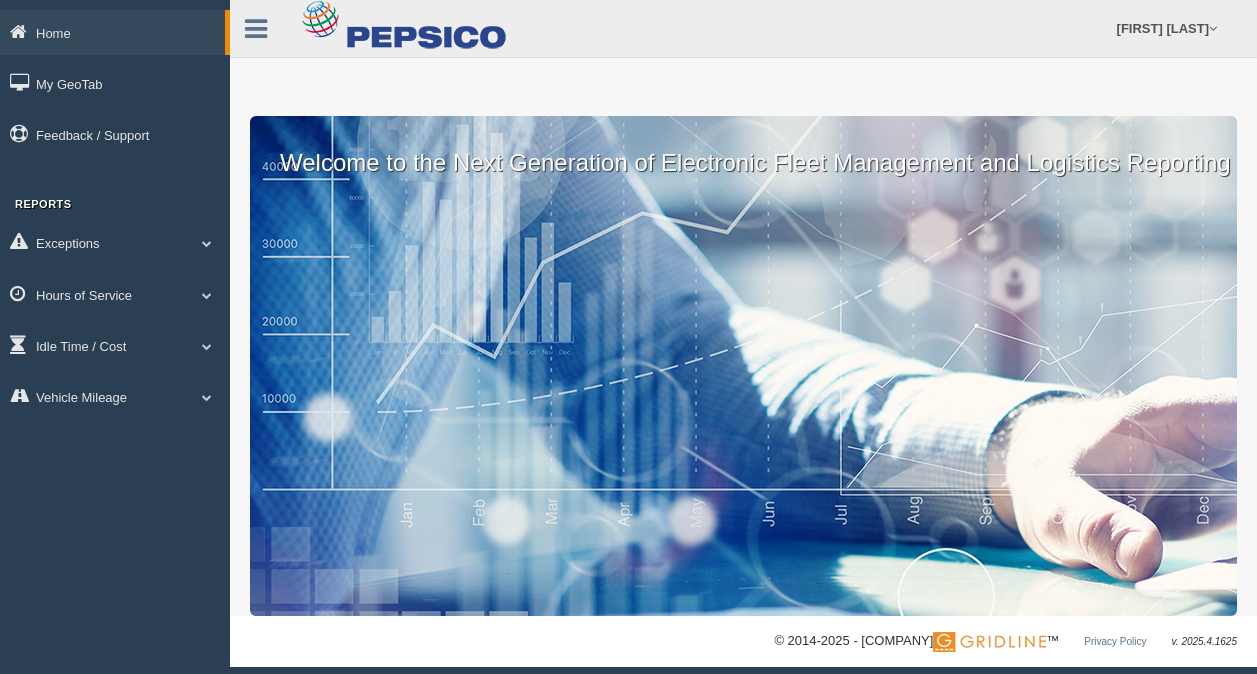 scroll, scrollTop: 0, scrollLeft: 0, axis: both 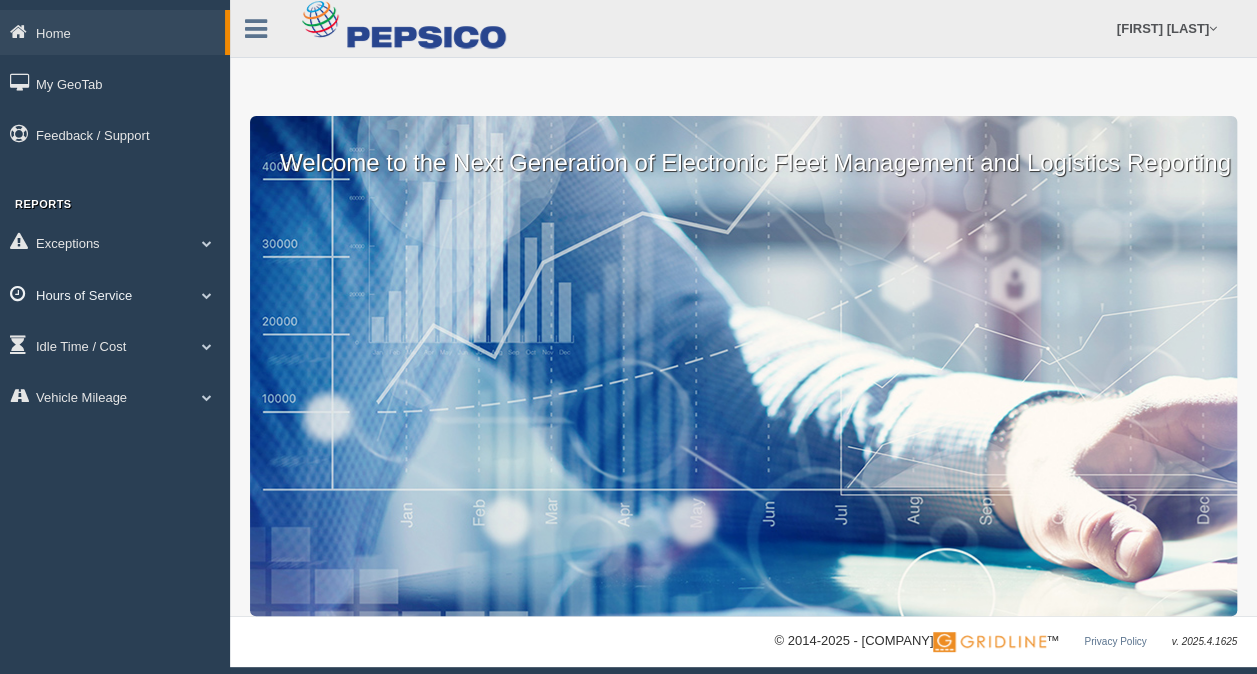 click on "Hours of Service" at bounding box center [112, 32] 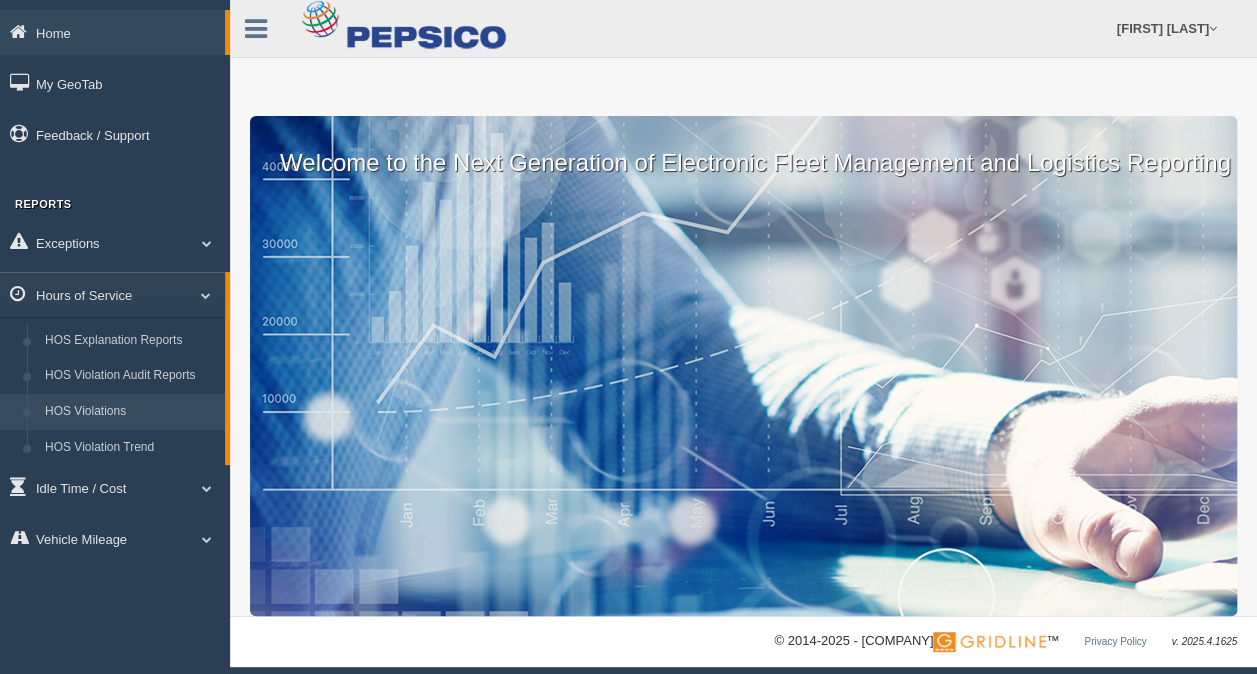 click on "HOS Violations" at bounding box center [130, 412] 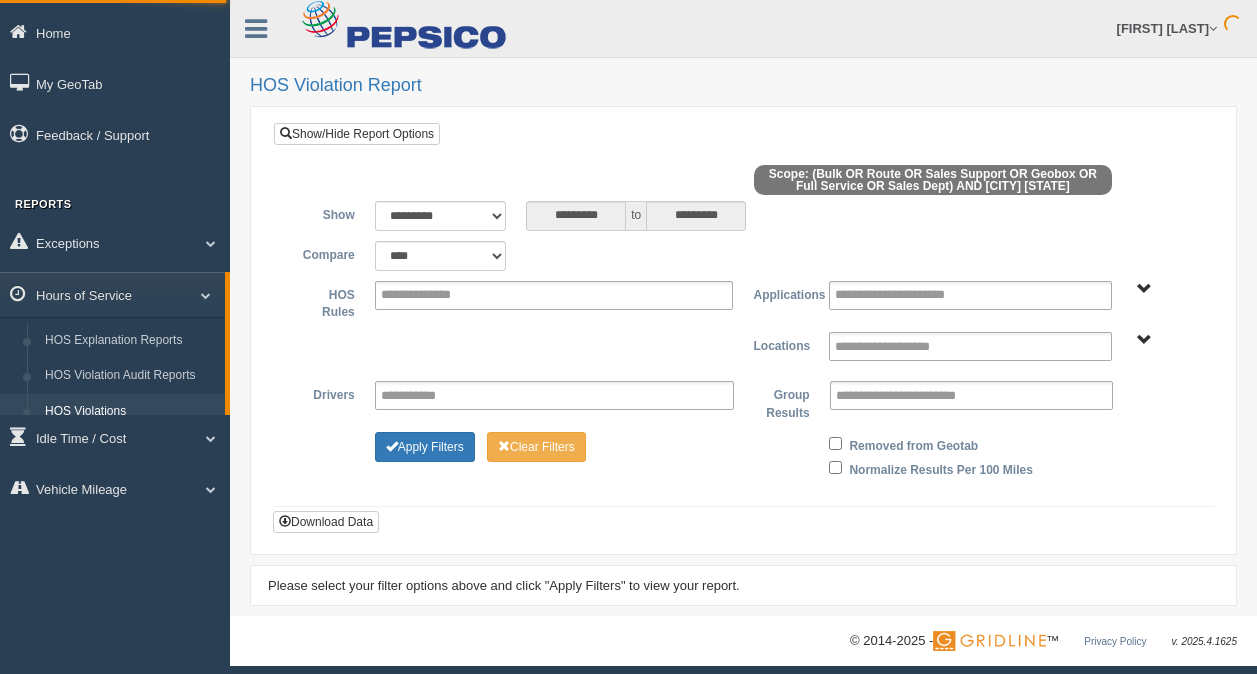scroll, scrollTop: 0, scrollLeft: 0, axis: both 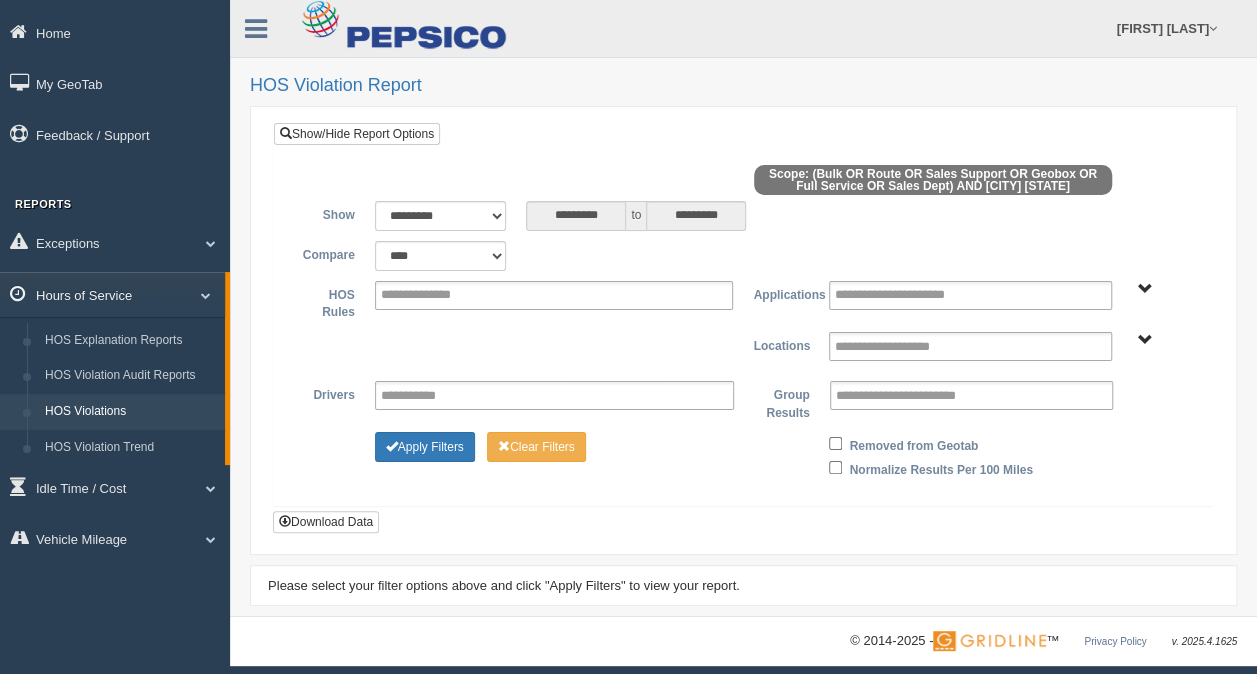 click at bounding box center [198, 295] 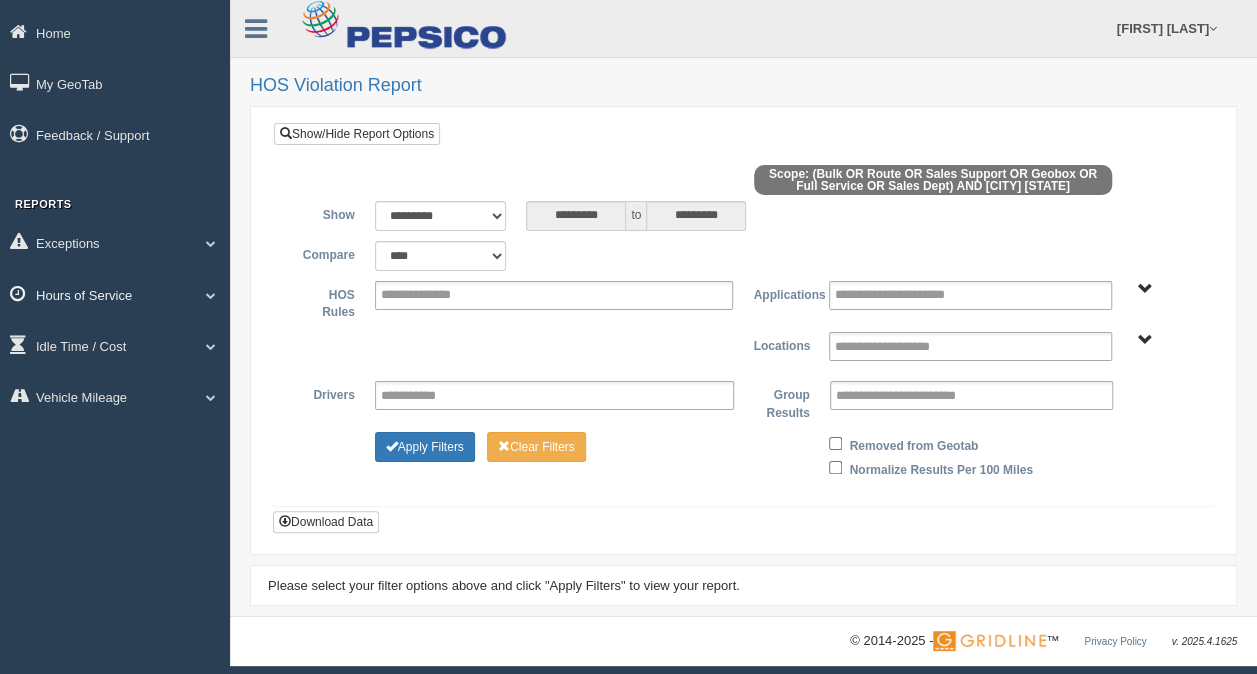 click at bounding box center [203, 243] 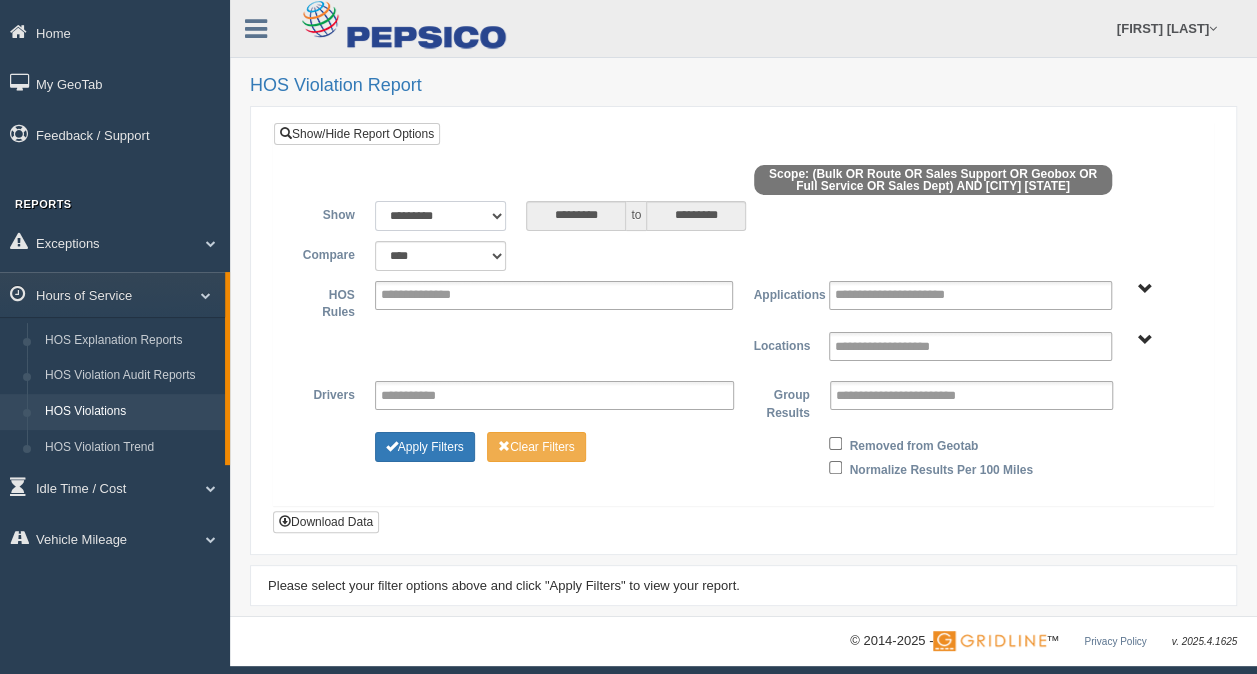 click on "[MASK]
[MASK]
[MASK]
[MASK]
[MASK]
[MASK]
[MASK]
[MASK]
[MASK]" at bounding box center [441, 216] 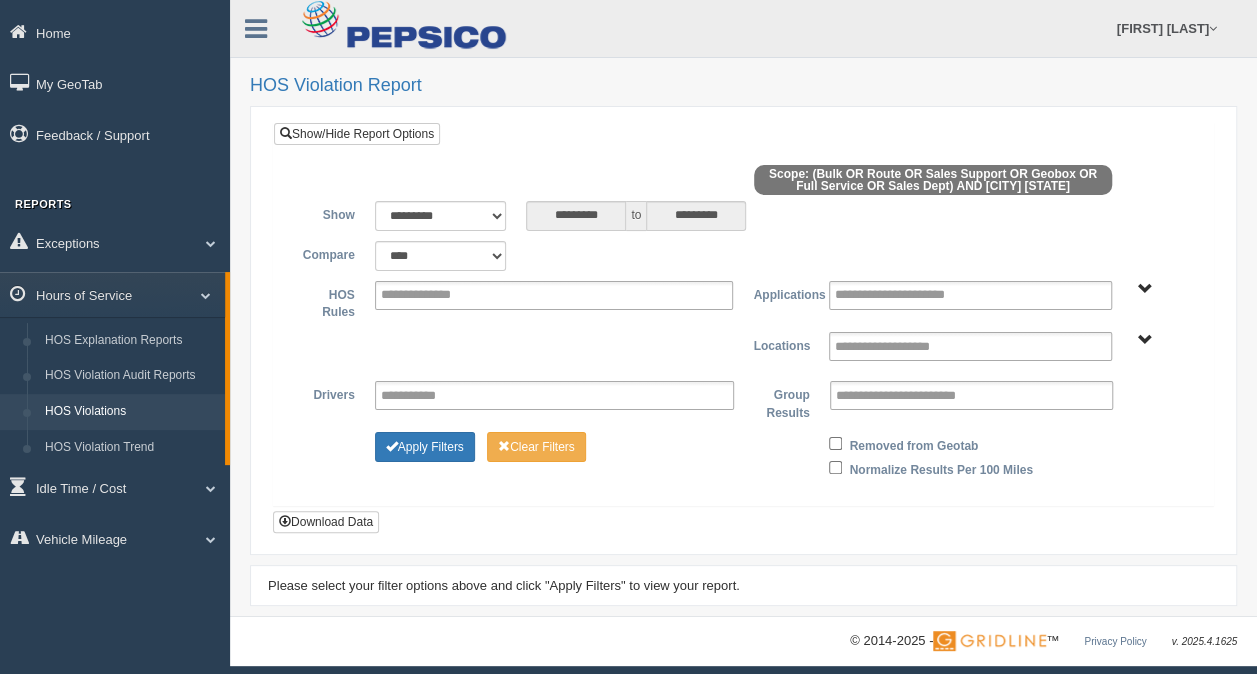 click on "Compare
[MASK]
[MASK]
[MASK]
[MASK]
[MASK]
[MASK]
[MASK]
[MASK]
[MASK]
[MASK]
[MASK] to [MASK]
*
*
*
*
*
*
*
*
*
**
**
**
**
[MASK]
[MASK]
[MASK]
[MASK]
[MASK]
[MASK]
[MASK]
[MASK]
[MASK]
[MASK]
[MASK]
[MASK]
[MASK]
to
*
*
*
*
*
*
*
*
*
**
**
**
**
[MASK]
[MASK]
[MASK]
[MASK]
[MASK]
[MASK]
[MASK]
[MASK]
[MASK]
[MASK]
[MASK]
[MASK]
[MASK]
Compare
[MASK]
[MASK]
[MASK]
[MASK]
[MASK]
[MASK]
[MASK]
[MASK]
[MASK]
[MASK]
[MASK] to [MASK]
*
*
*
*
*
*
*
*
*
**
**
**
**
[MASK]
[MASK]
[MASK]
[MASK]
[MASK]" at bounding box center (743, 256) 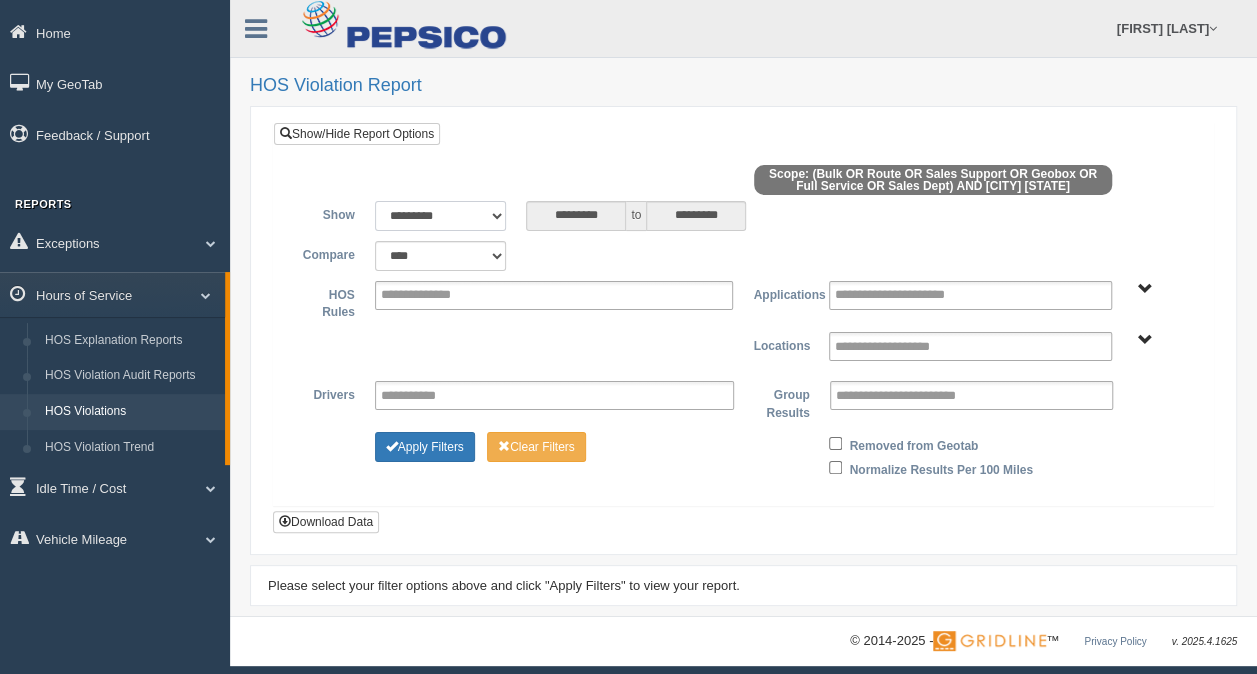 click on "[MASK]
[MASK]
[MASK]
[MASK]
[MASK]
[MASK]
[MASK]
[MASK]
[MASK]" at bounding box center [441, 216] 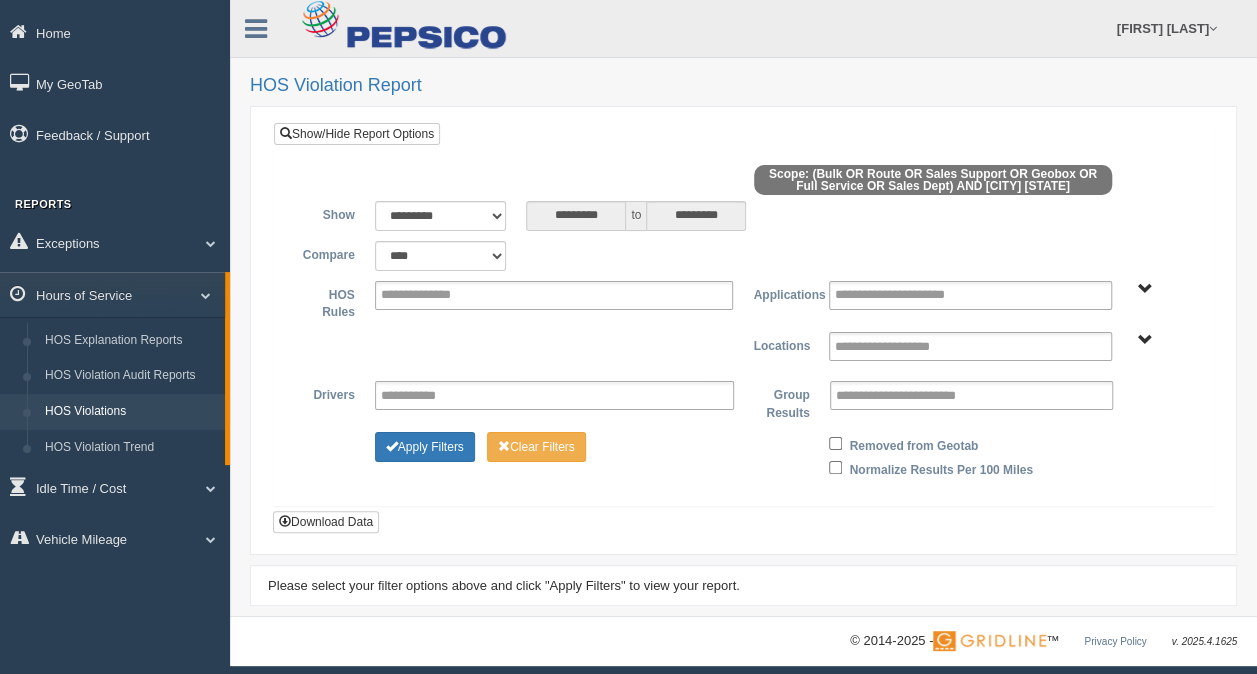 click on "Compare
[MASK]
[MASK]
[MASK]
[MASK]
[MASK]
[MASK]
[MASK]
[MASK]
[MASK]
[MASK]
[MASK] to [MASK]
*
*
*
*
*
*
*
*
*
**
**
**
**
[MASK]
[MASK]
[MASK]
[MASK]
[MASK]
[MASK]
[MASK]
[MASK]
[MASK]
[MASK]
[MASK]
[MASK]
[MASK]
to
*
*
*
*
*
*
*
*
*
**
**
**
**
[MASK]
[MASK]
[MASK]
[MASK]
[MASK]
[MASK]
[MASK]
[MASK]
[MASK]
[MASK]
[MASK]
[MASK]
[MASK]
Compare
[MASK]
[MASK]
[MASK]
[MASK]
[MASK]
[MASK]
[MASK]
[MASK]
[MASK]
[MASK]
[MASK] to [MASK]
*
*
*
*
*
*
*
*
*
**
**
**
**
[MASK]
[MASK]
[MASK]
[MASK]
[MASK]" at bounding box center [743, 256] 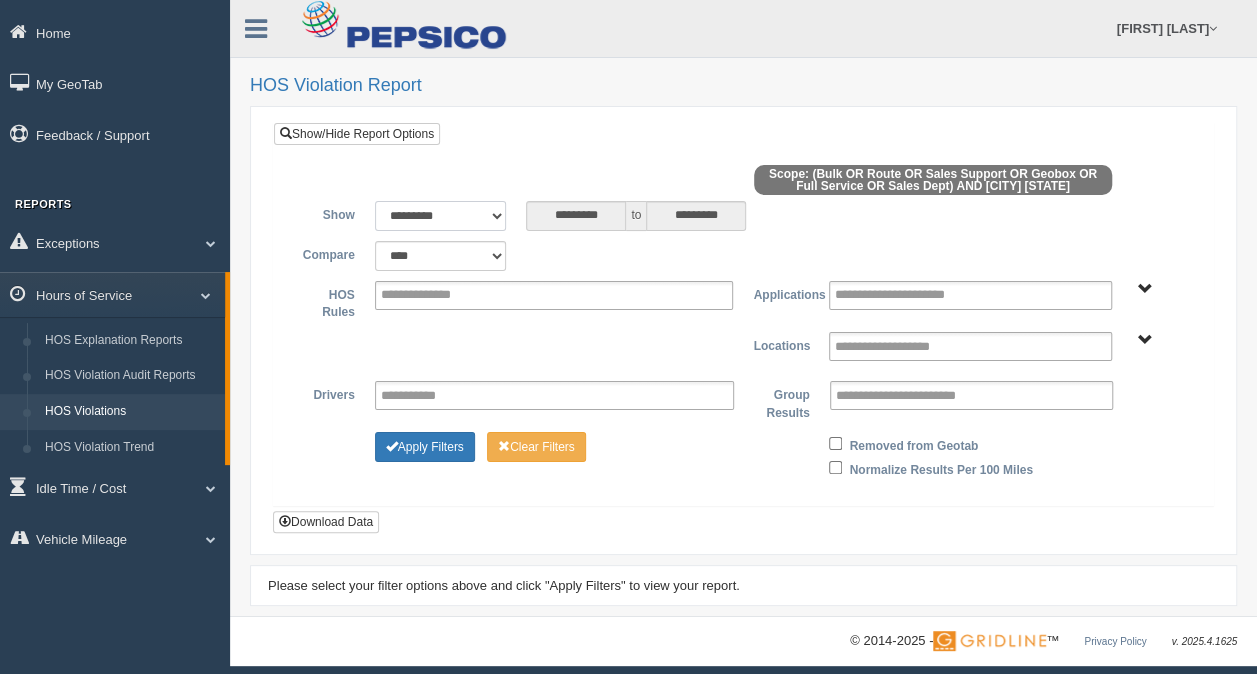 click on "[MASK]
[MASK]
[MASK]
[MASK]
[MASK]
[MASK]
[MASK]
[MASK]
[MASK]" at bounding box center (441, 216) 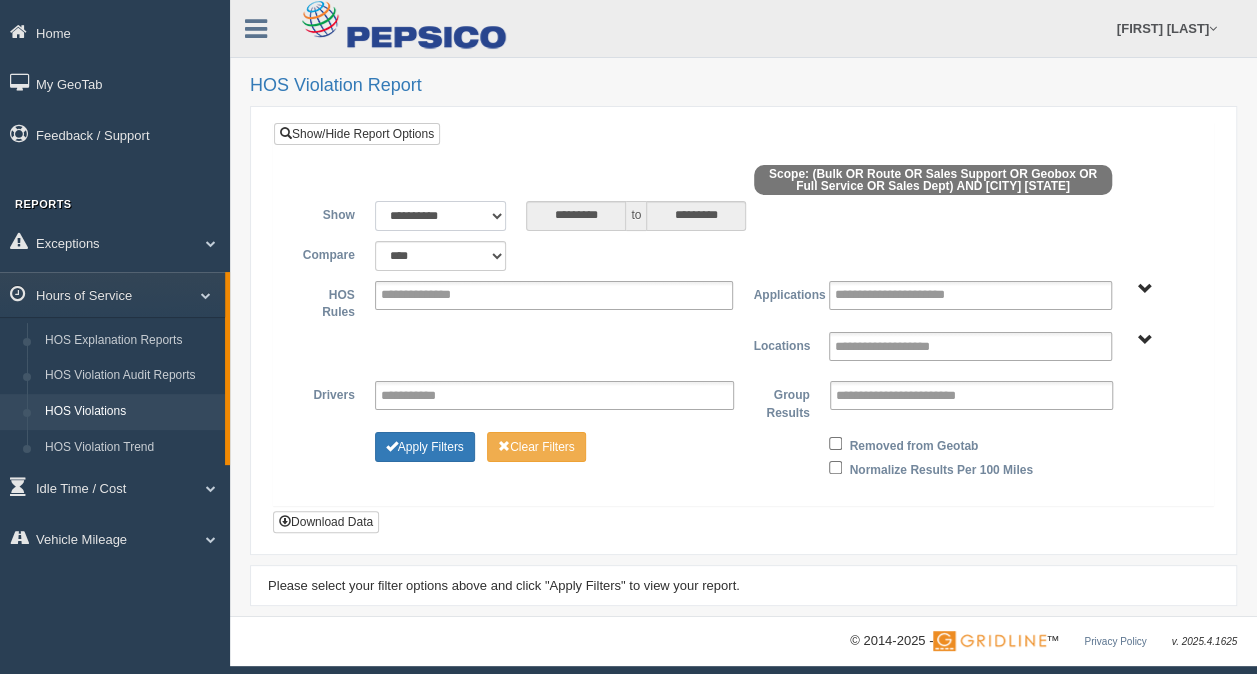 click on "[MASK]
[MASK]
[MASK]
[MASK]
[MASK]
[MASK]
[MASK]
[MASK]
[MASK]" at bounding box center [441, 216] 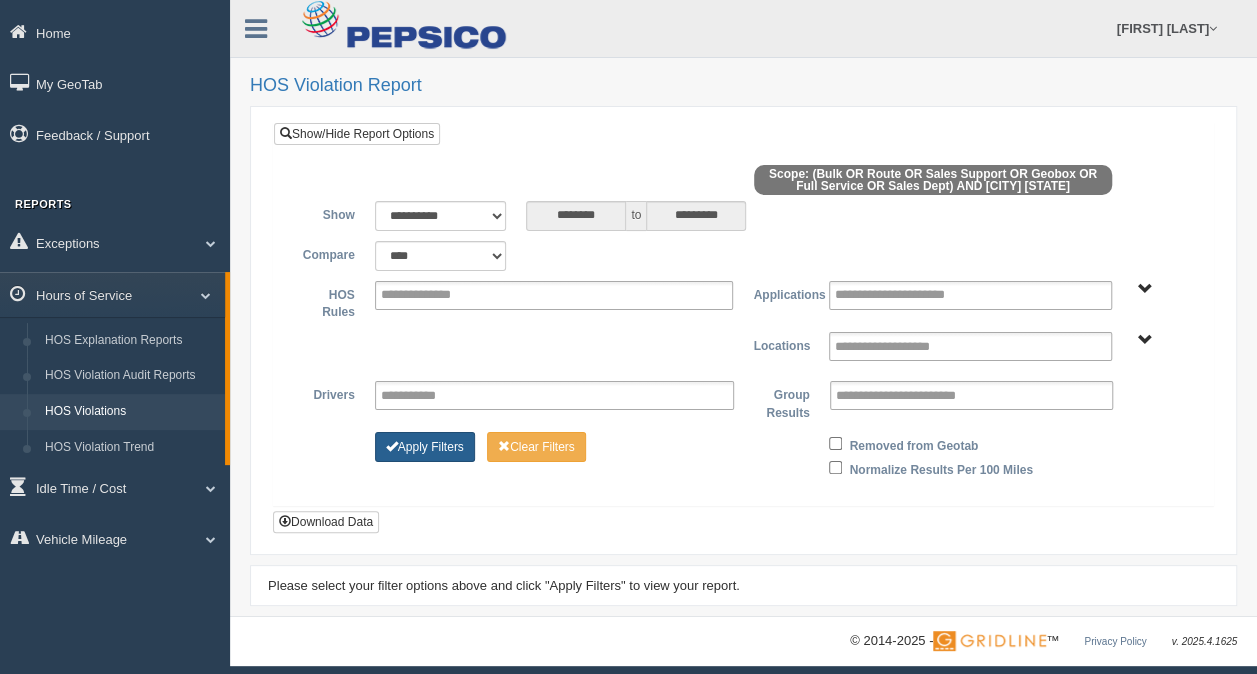 click on "Apply Filters" at bounding box center (425, 447) 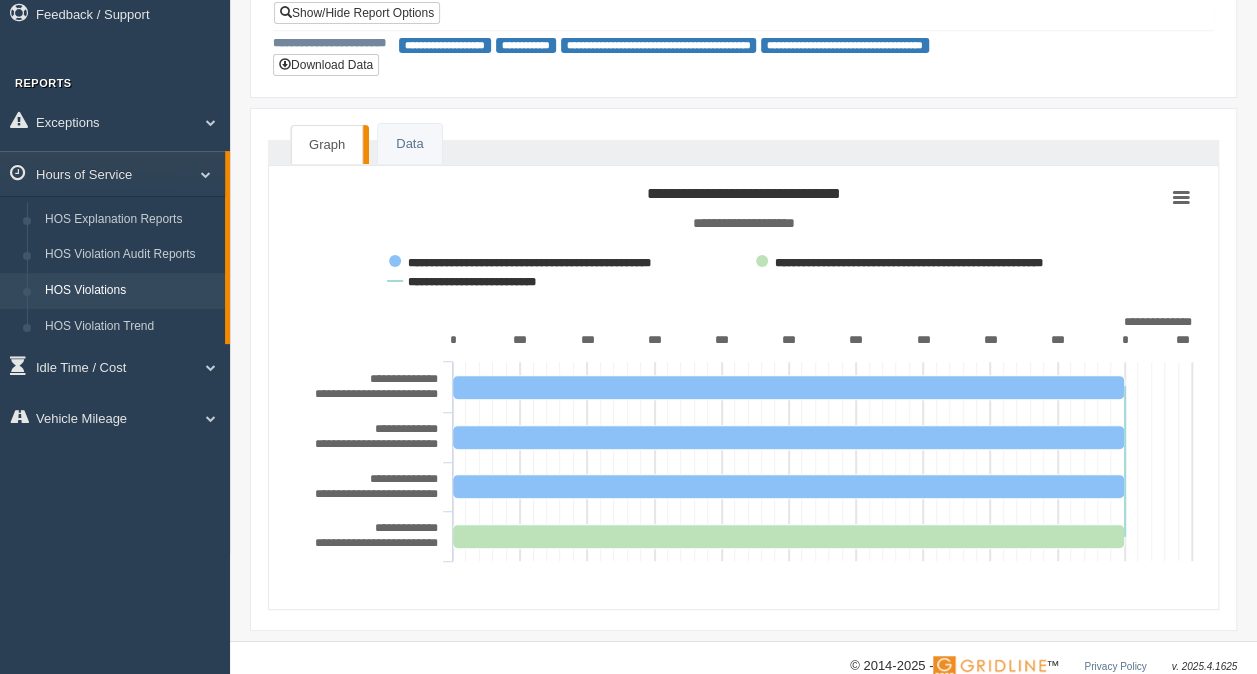 scroll, scrollTop: 123, scrollLeft: 0, axis: vertical 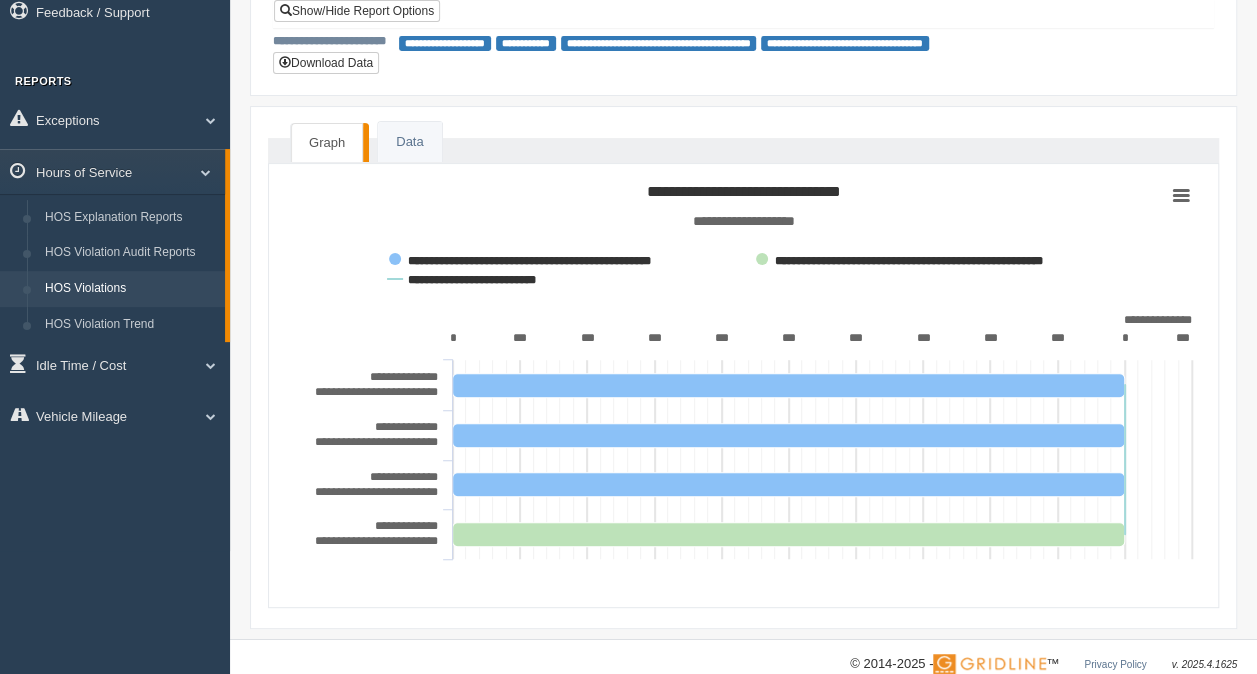 click on "**********" at bounding box center [376, 392] 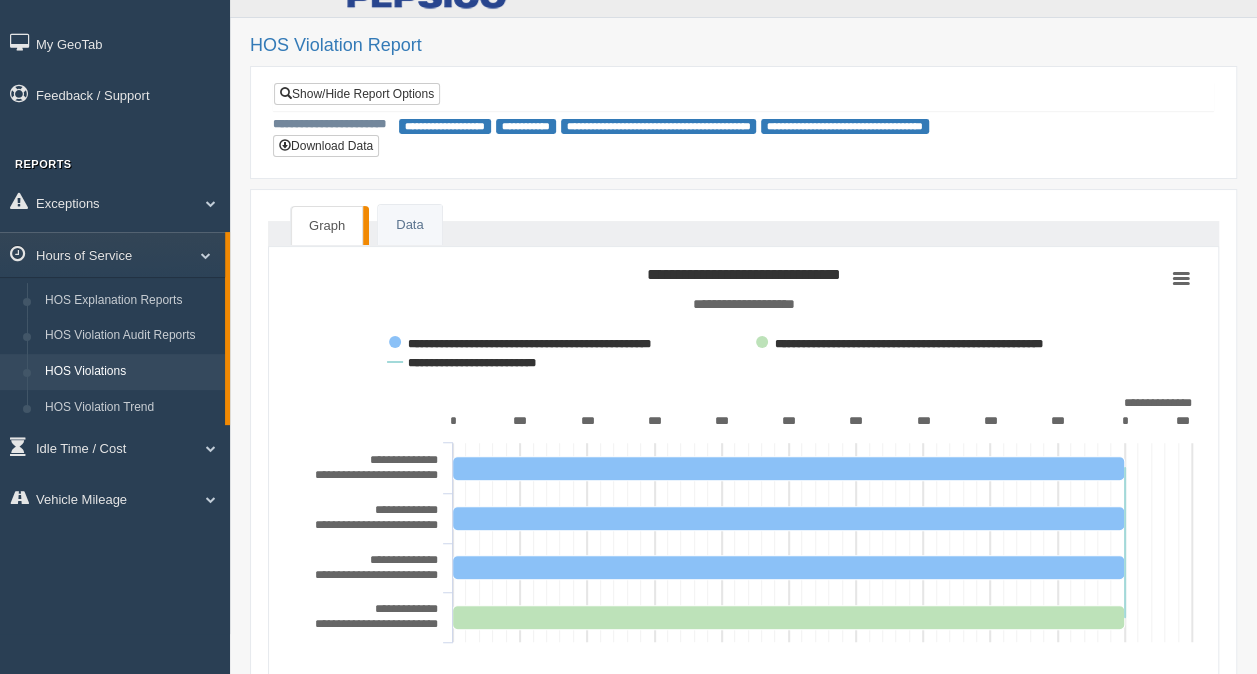 scroll, scrollTop: 0, scrollLeft: 0, axis: both 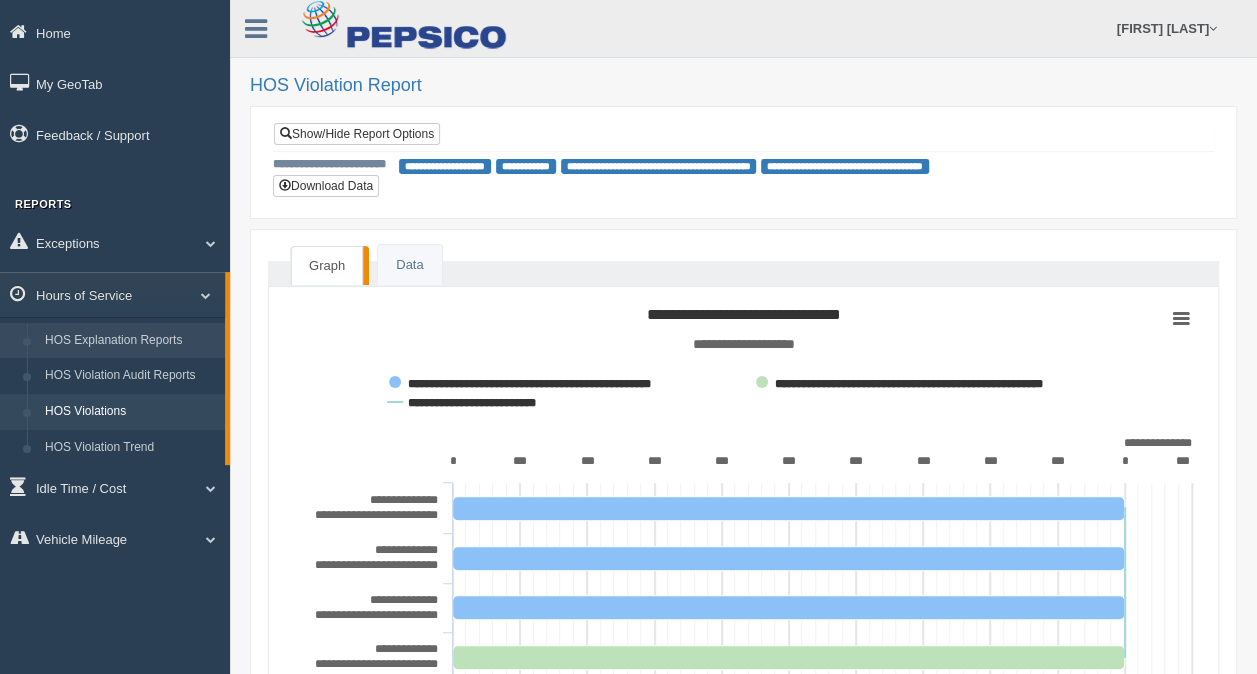 click on "HOS Explanation Reports" at bounding box center [130, 341] 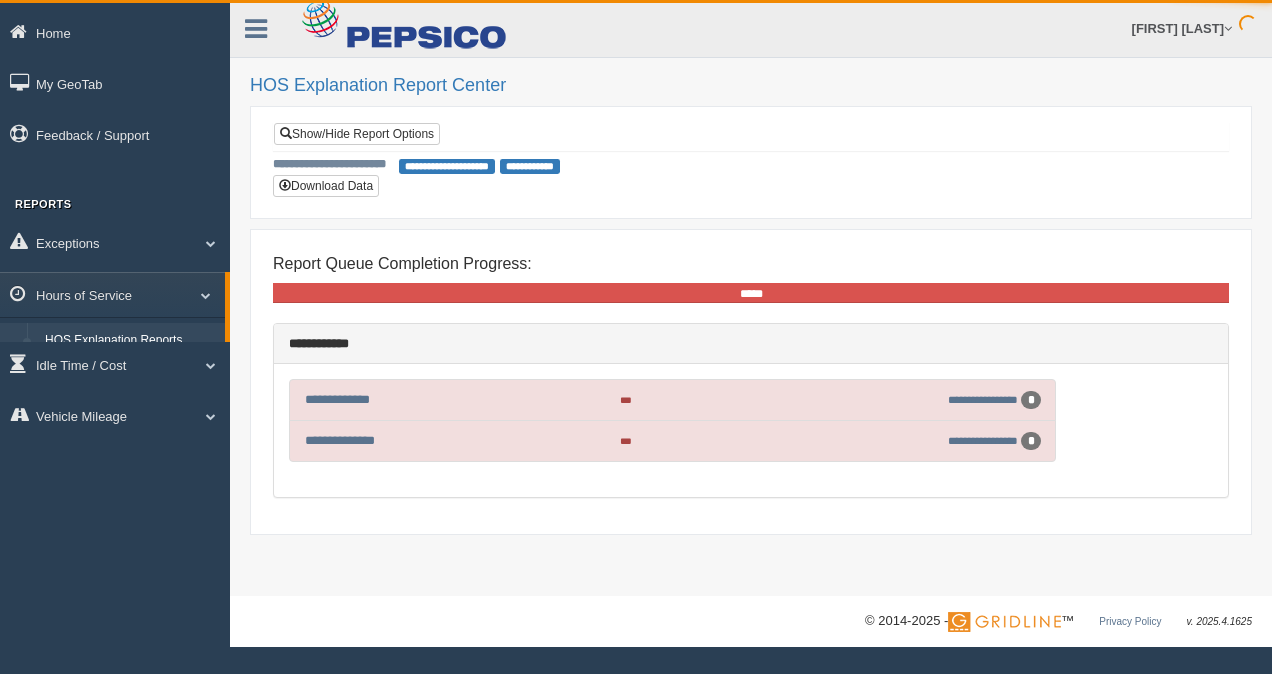 scroll, scrollTop: 0, scrollLeft: 0, axis: both 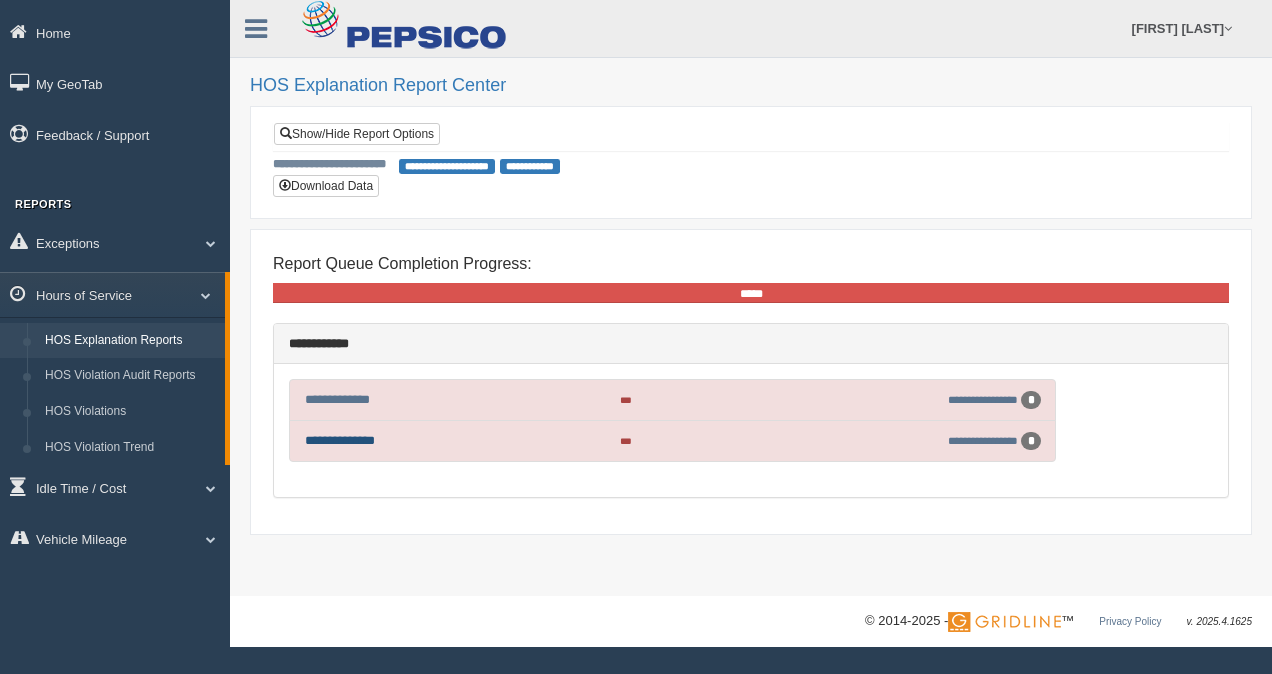 click on "**********" at bounding box center (340, 440) 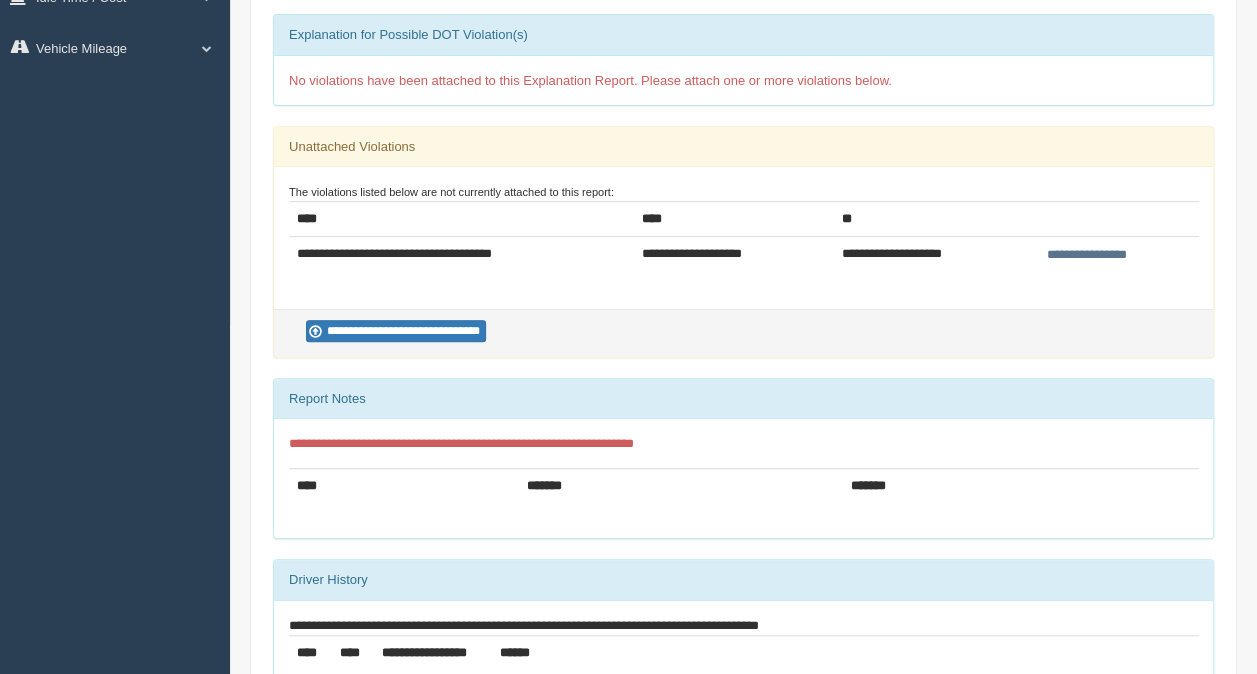 scroll, scrollTop: 351, scrollLeft: 0, axis: vertical 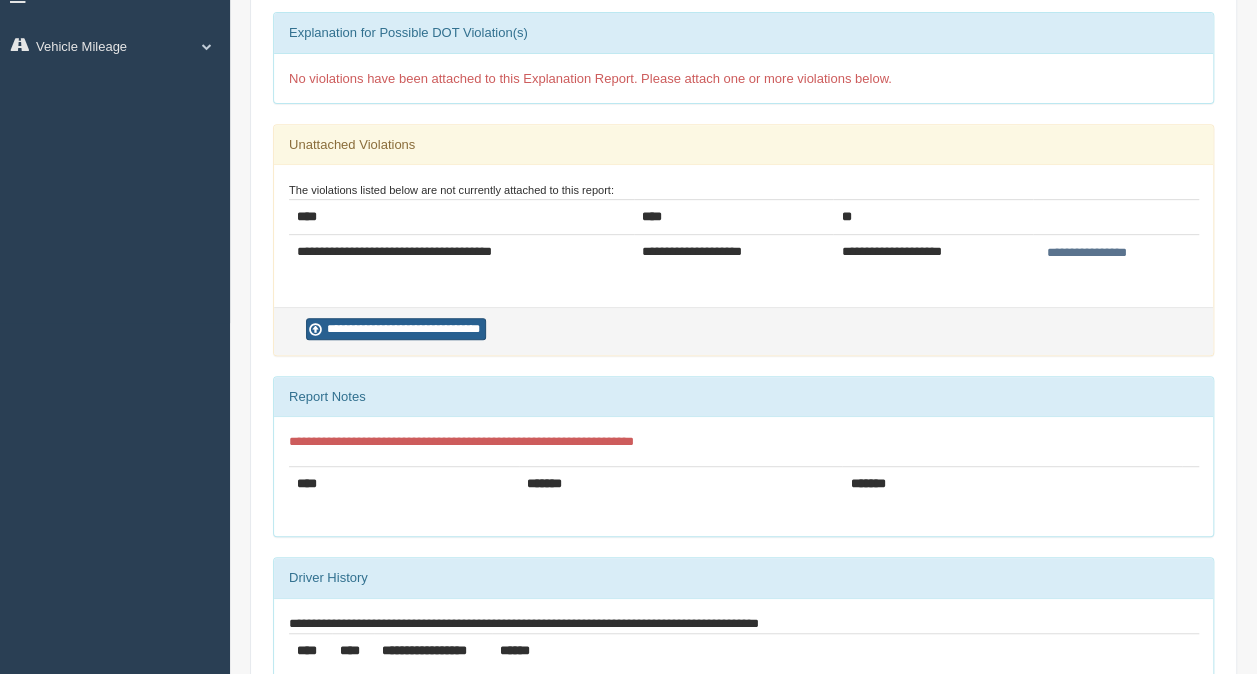 click on "**********" at bounding box center (396, 329) 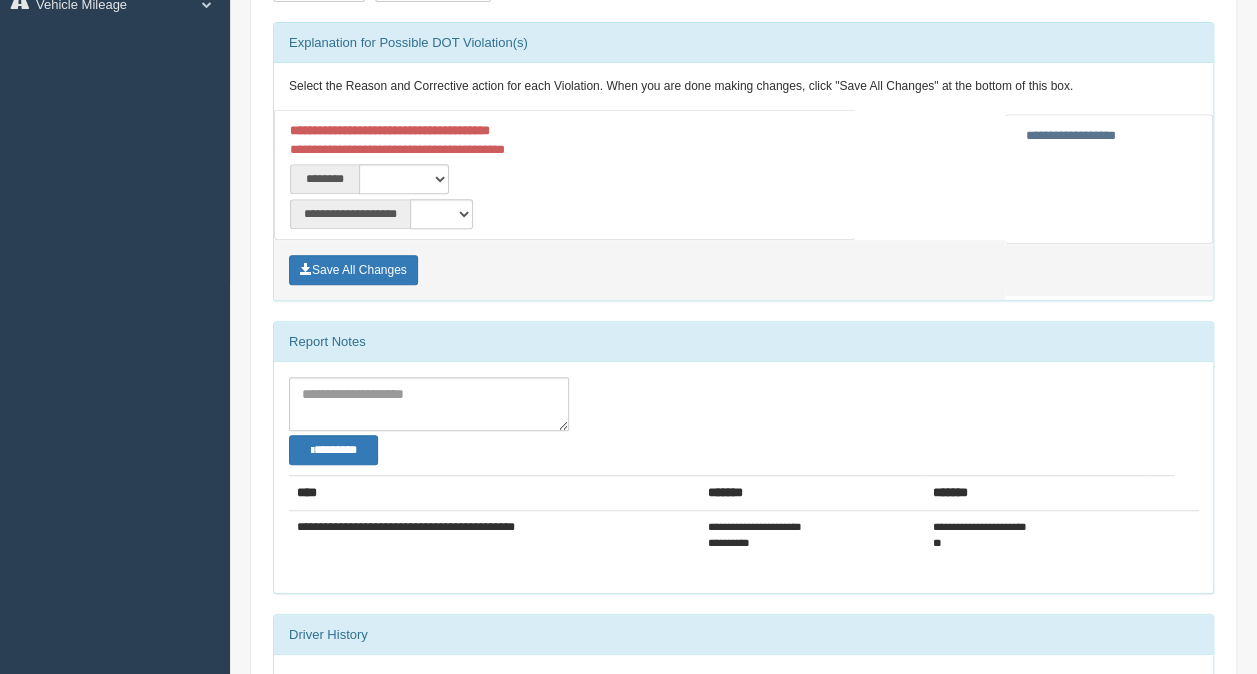 scroll, scrollTop: 394, scrollLeft: 0, axis: vertical 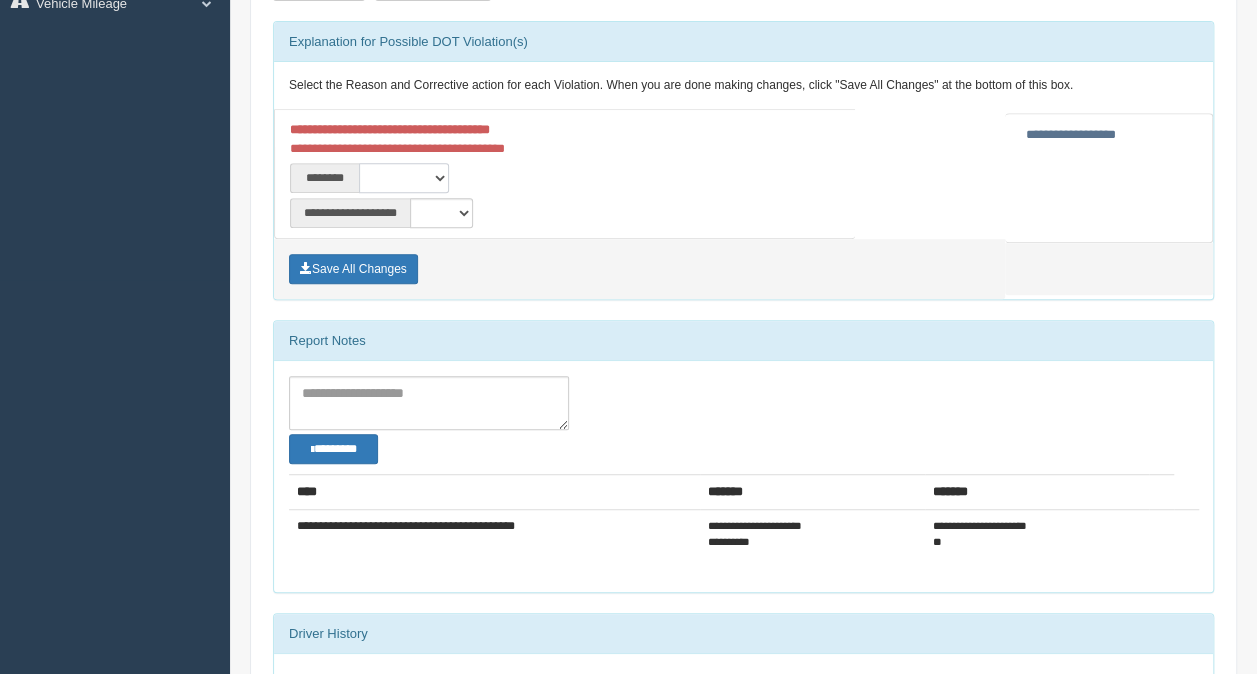 click on "**********" at bounding box center [404, 178] 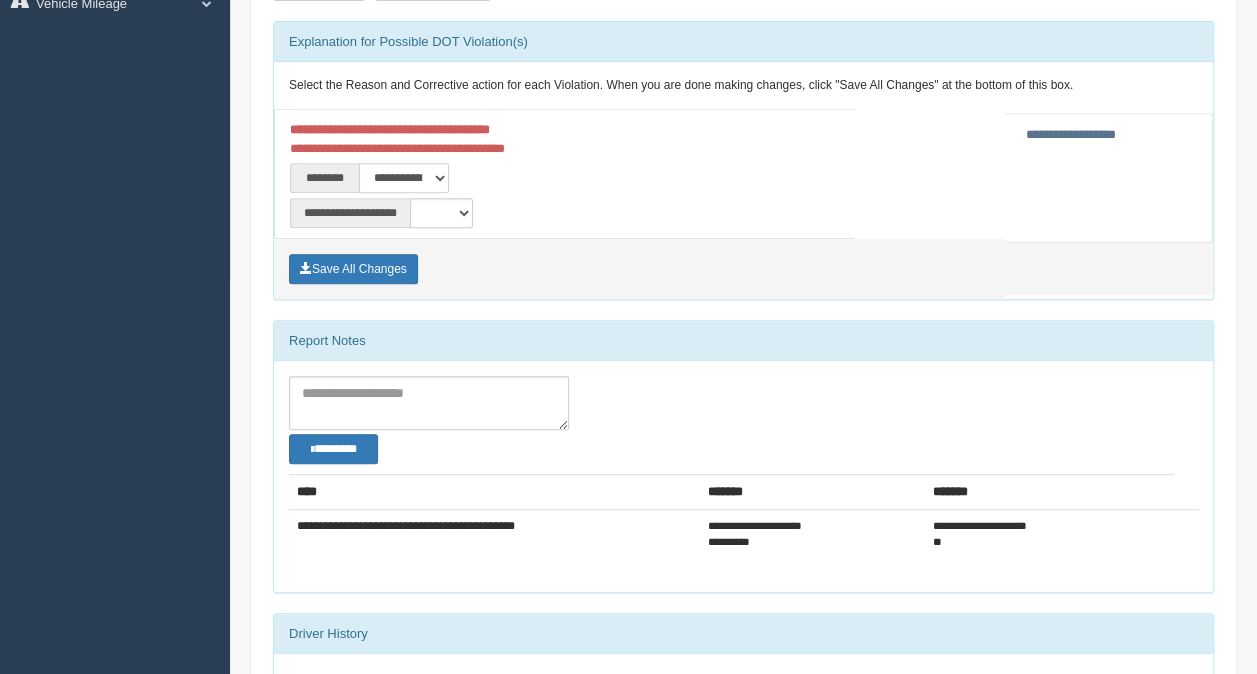 click on "**********" at bounding box center (404, 178) 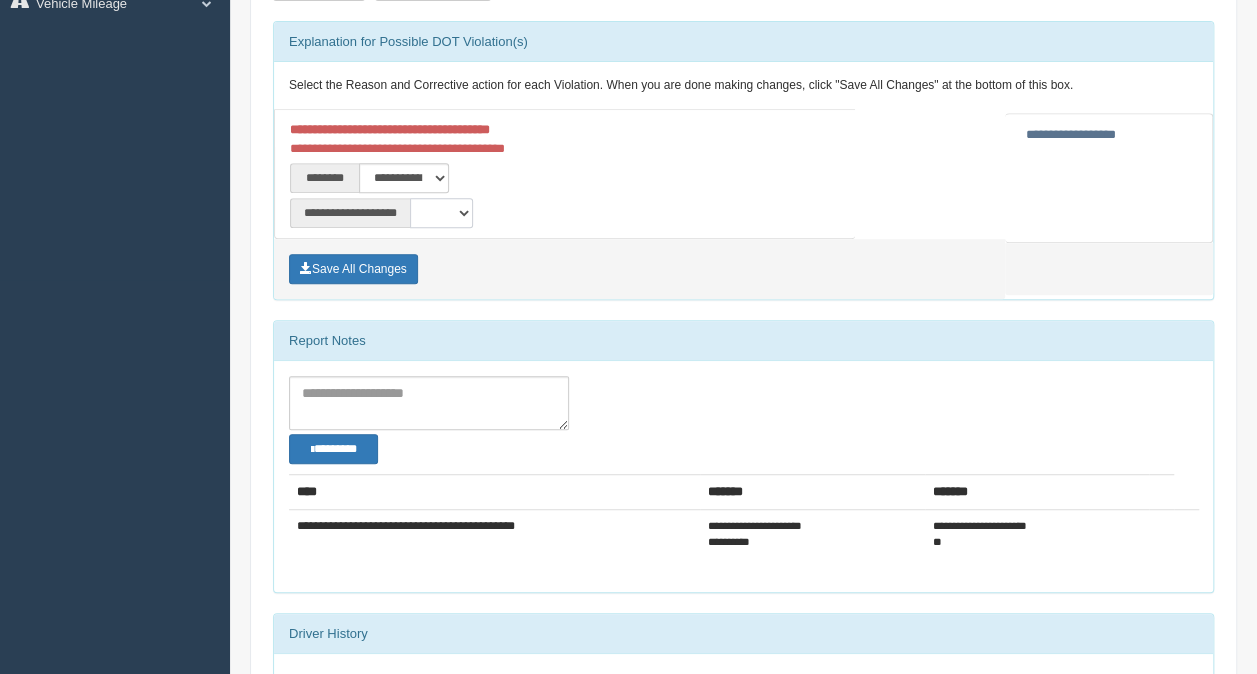 click on "**********" at bounding box center [441, 213] 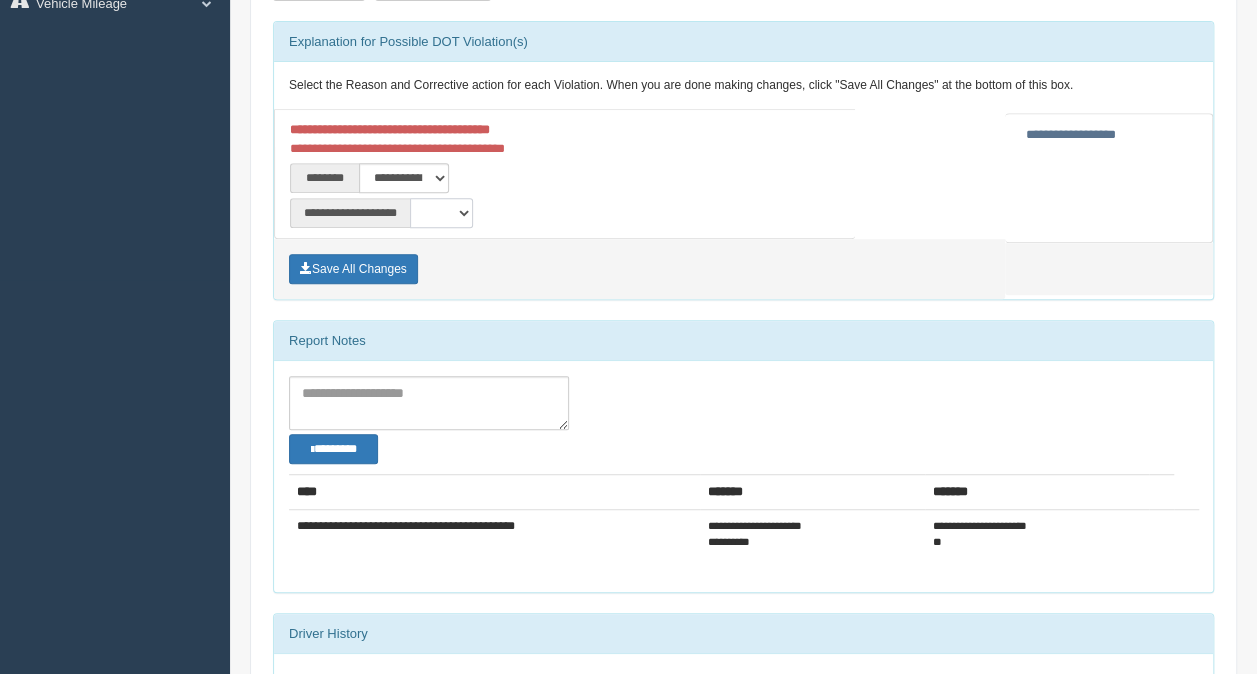 select on "*" 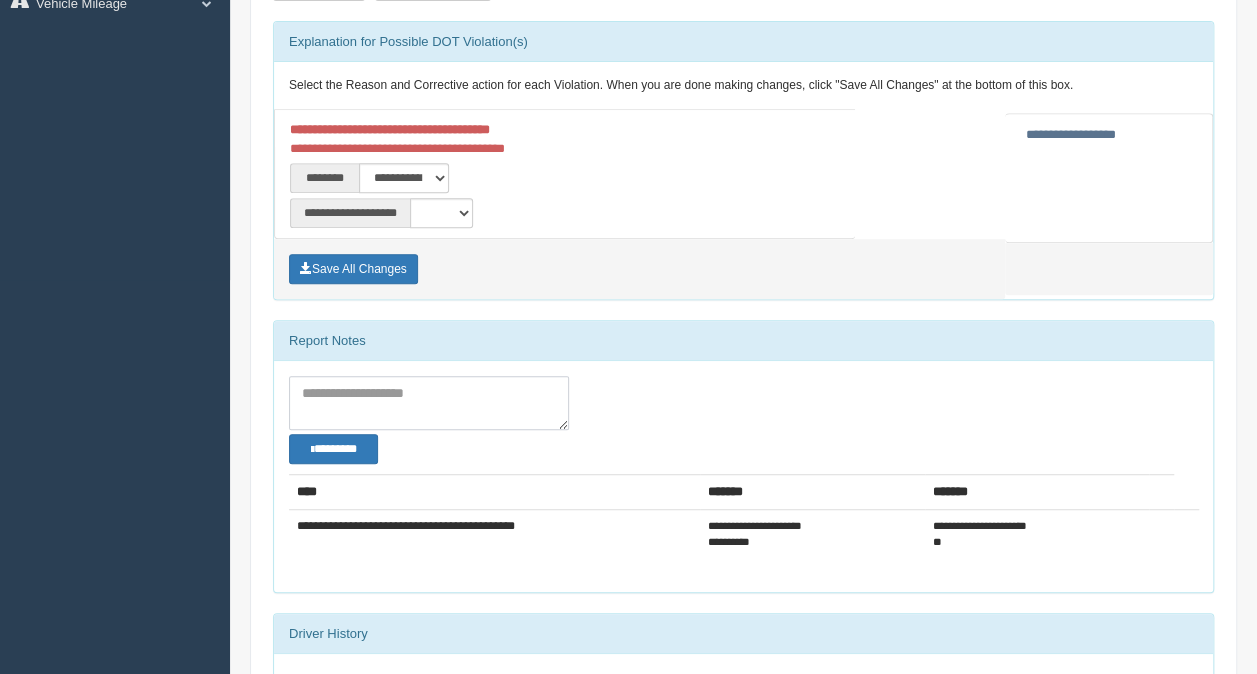 click at bounding box center [429, 403] 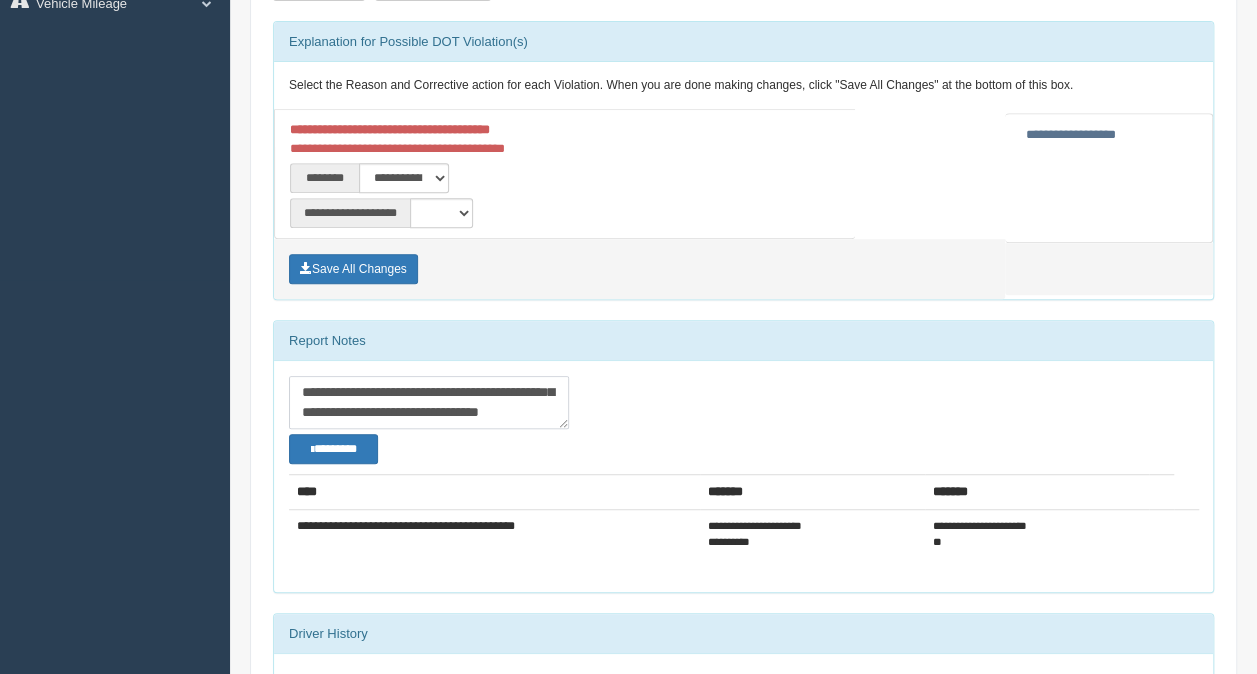 scroll, scrollTop: 72, scrollLeft: 0, axis: vertical 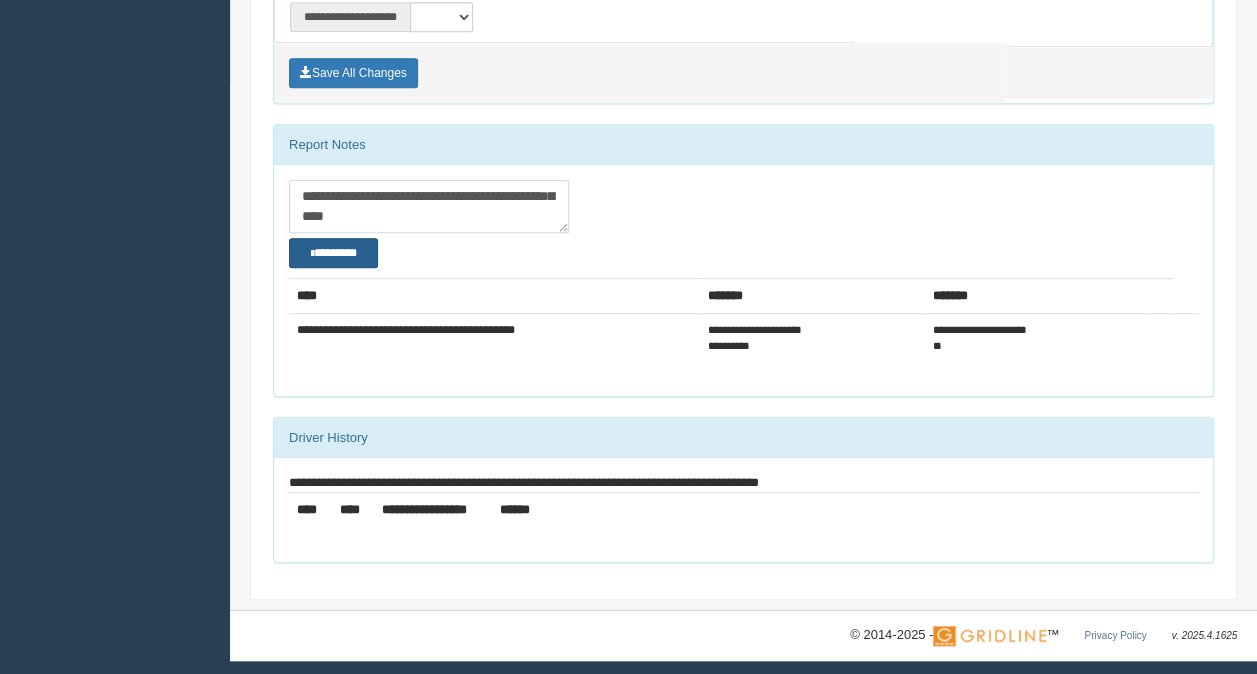 type on "**********" 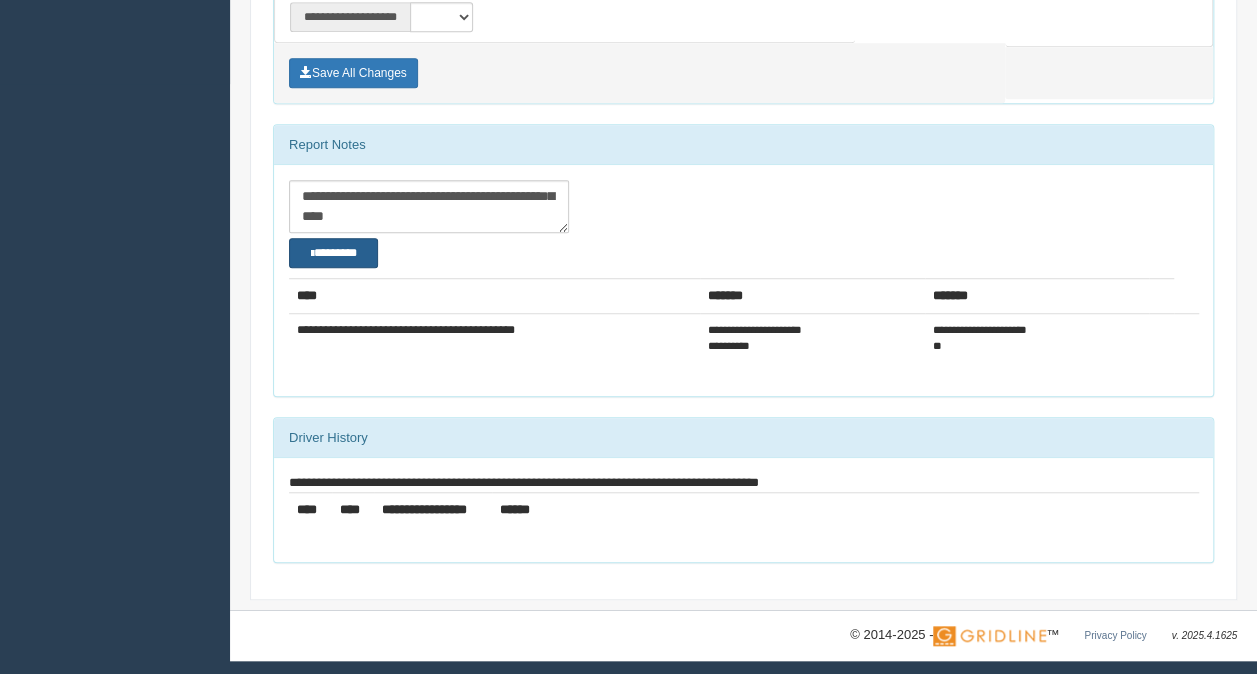 click on "********" at bounding box center (333, 252) 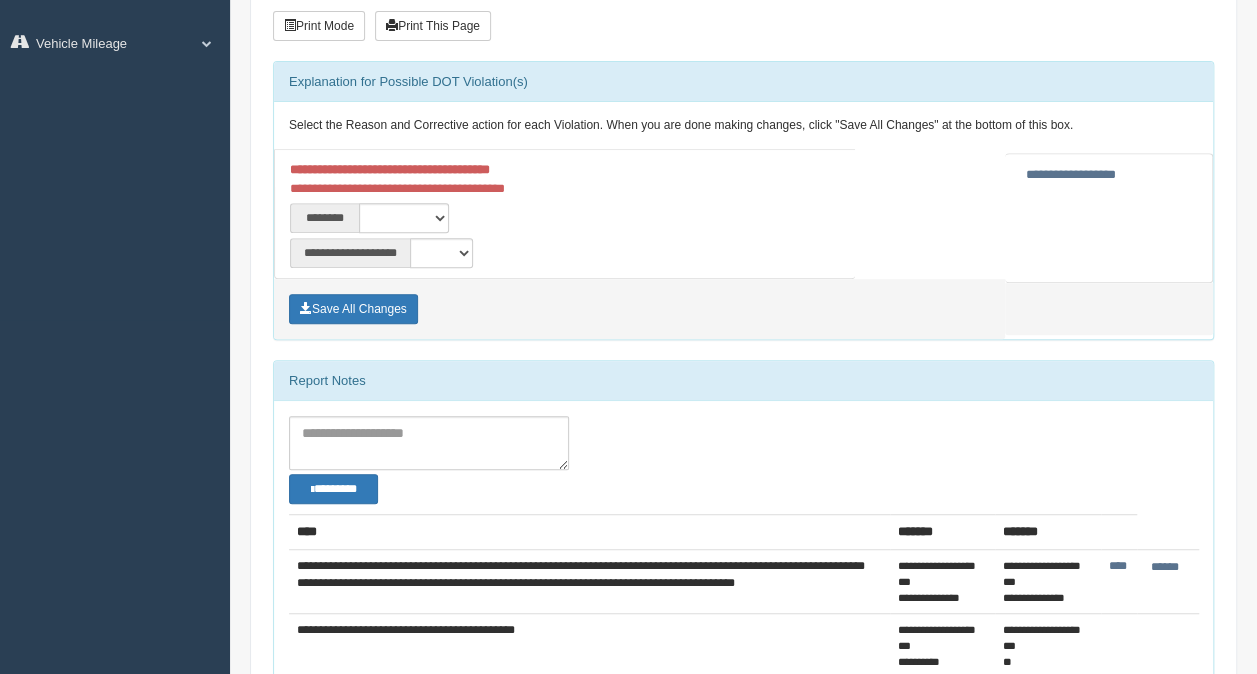 scroll, scrollTop: 353, scrollLeft: 0, axis: vertical 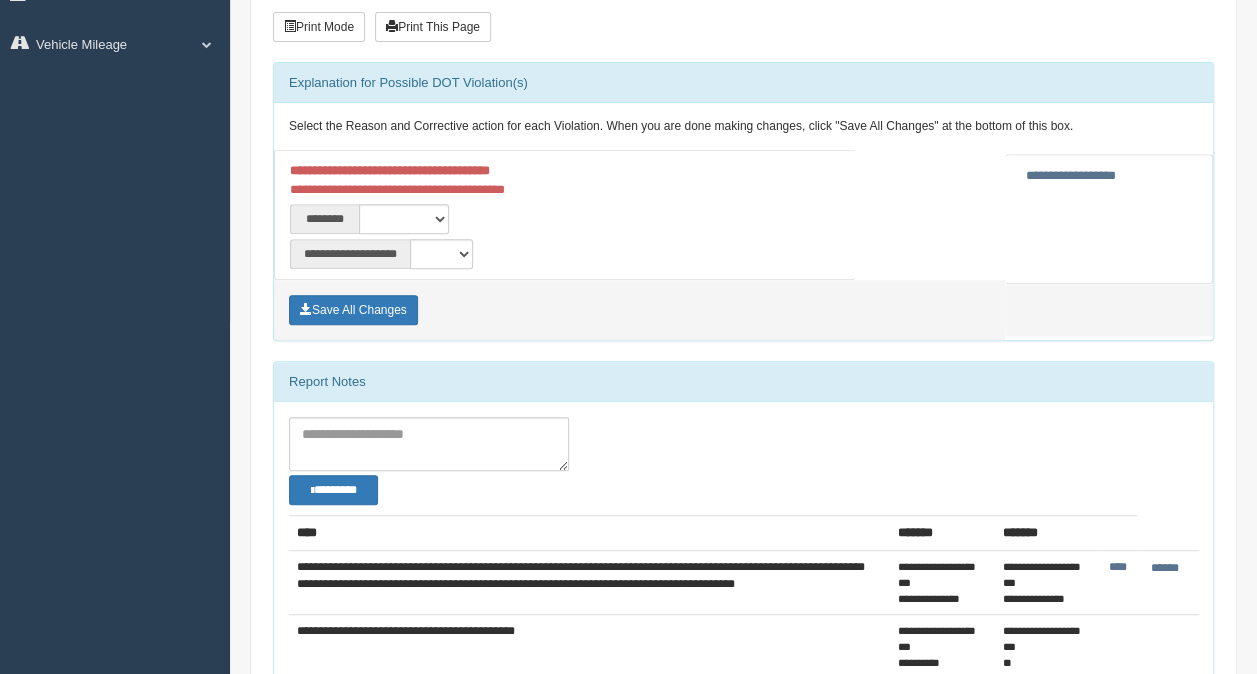 click on "Save All Changes" at bounding box center (639, 310) 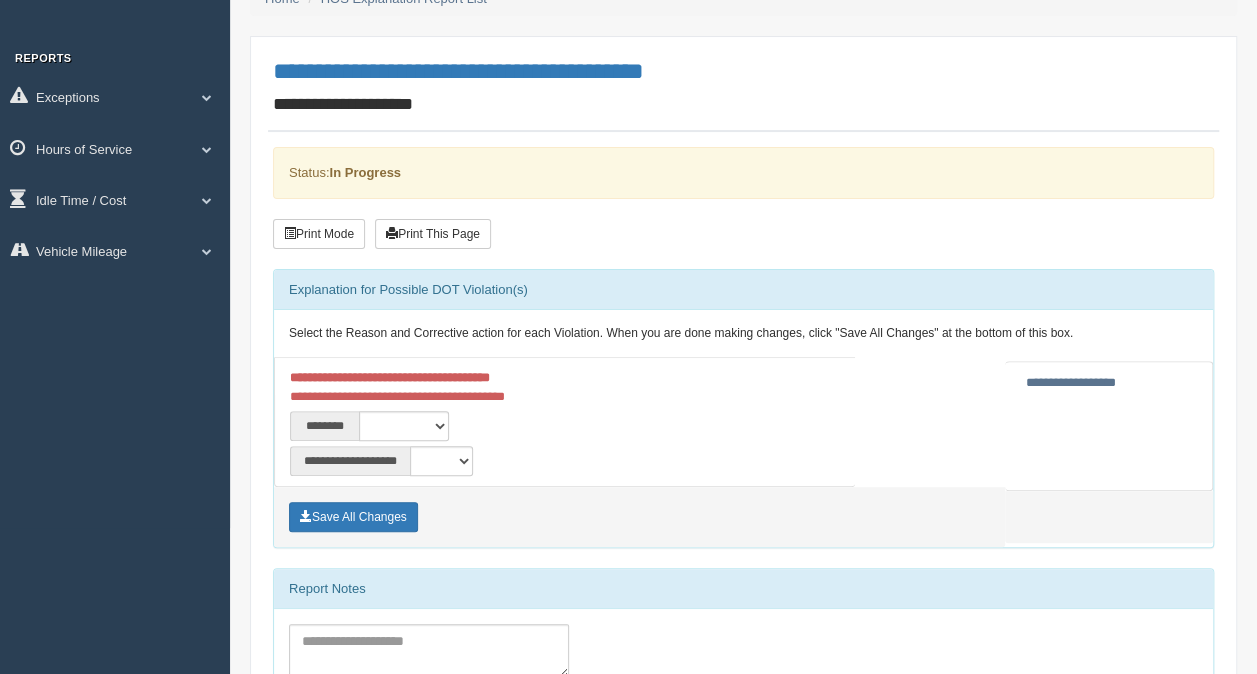 scroll, scrollTop: 147, scrollLeft: 0, axis: vertical 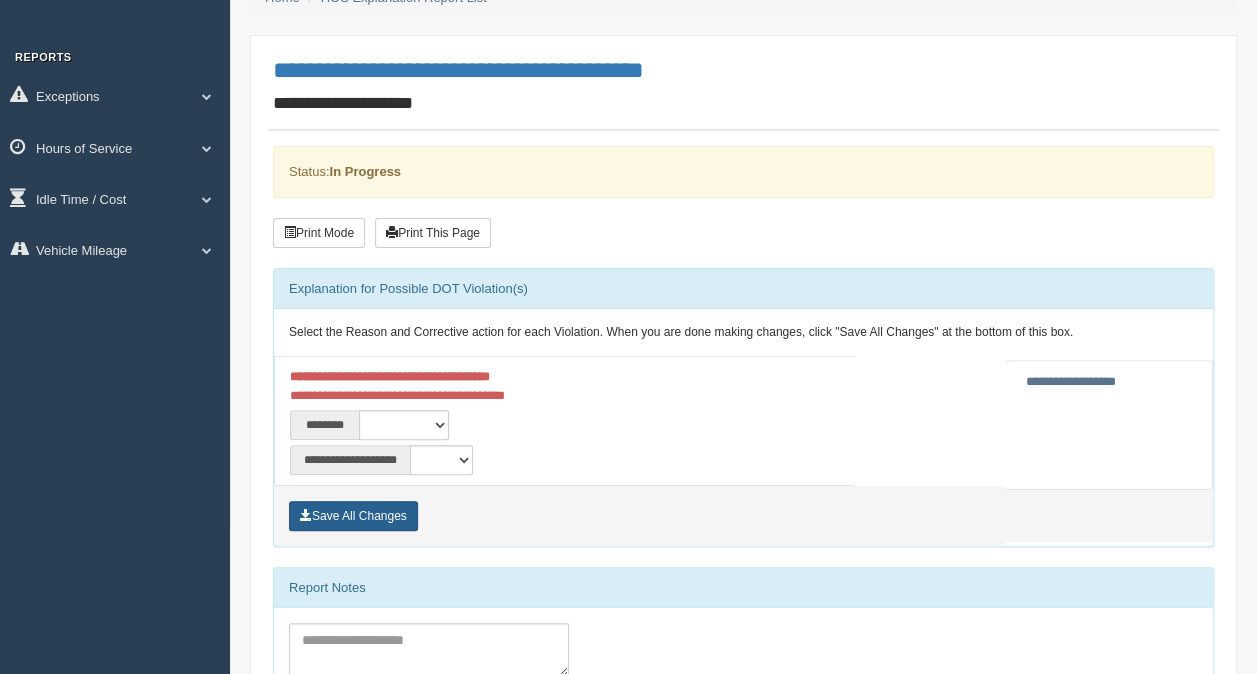 click on "Save All Changes" at bounding box center (353, 516) 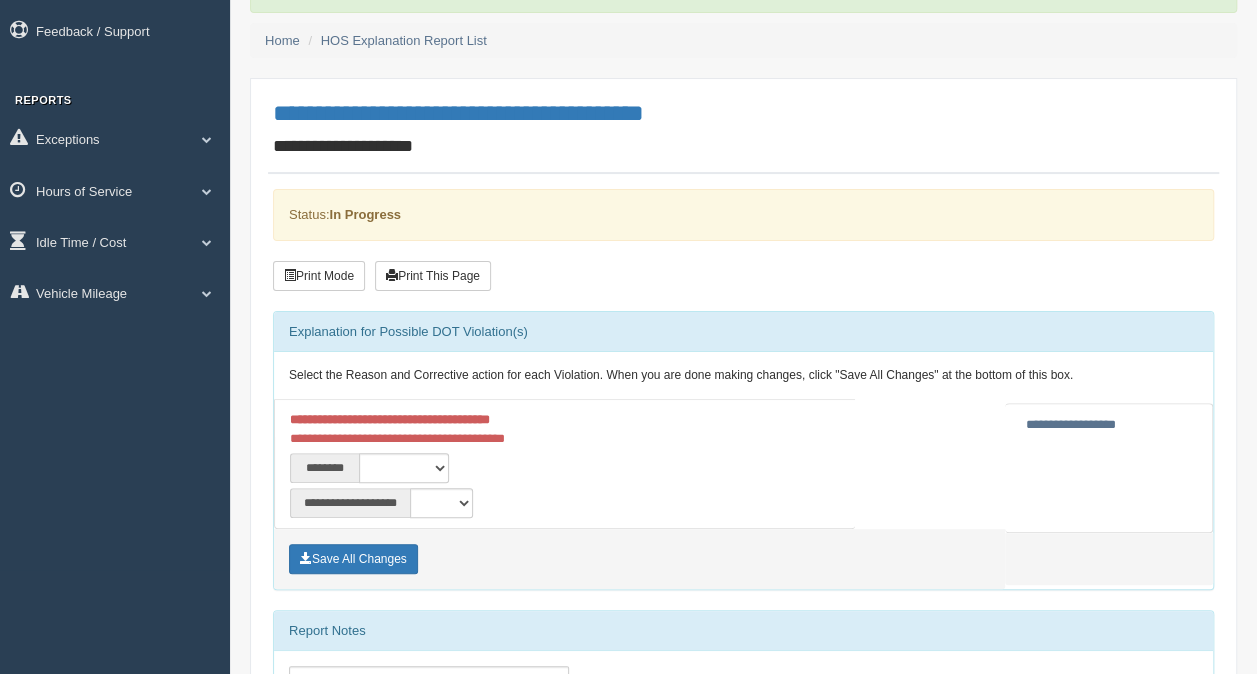 scroll, scrollTop: 107, scrollLeft: 0, axis: vertical 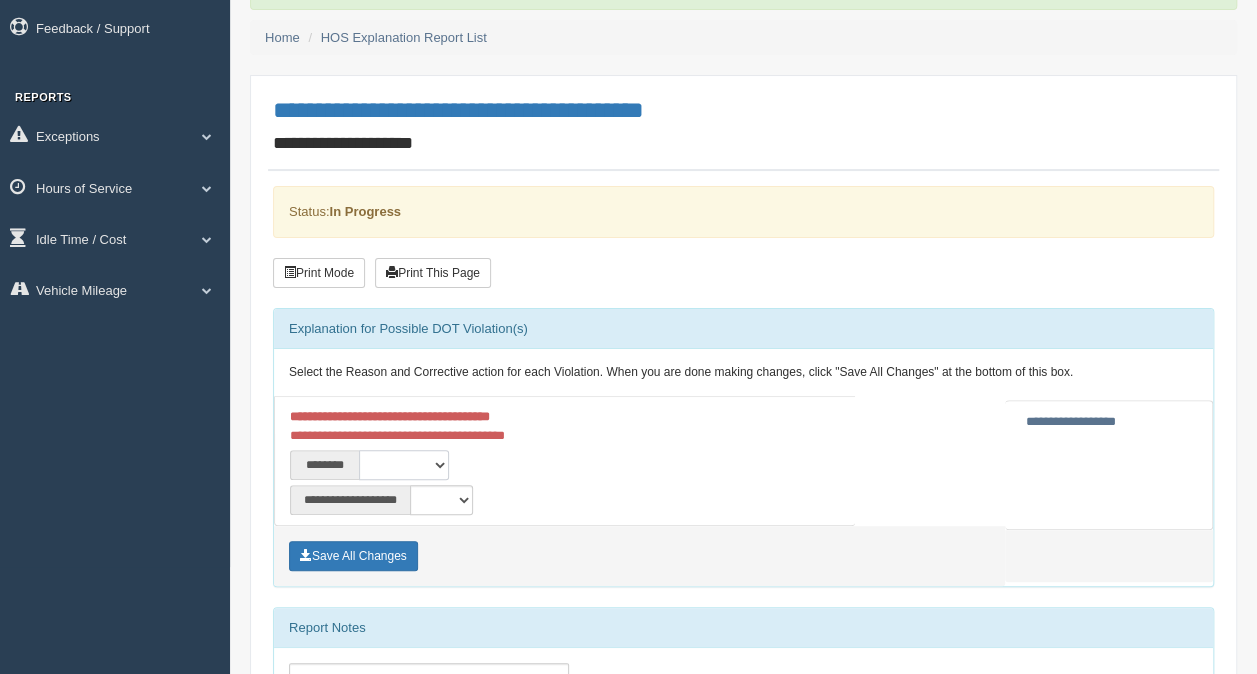 click on "**********" at bounding box center [404, 465] 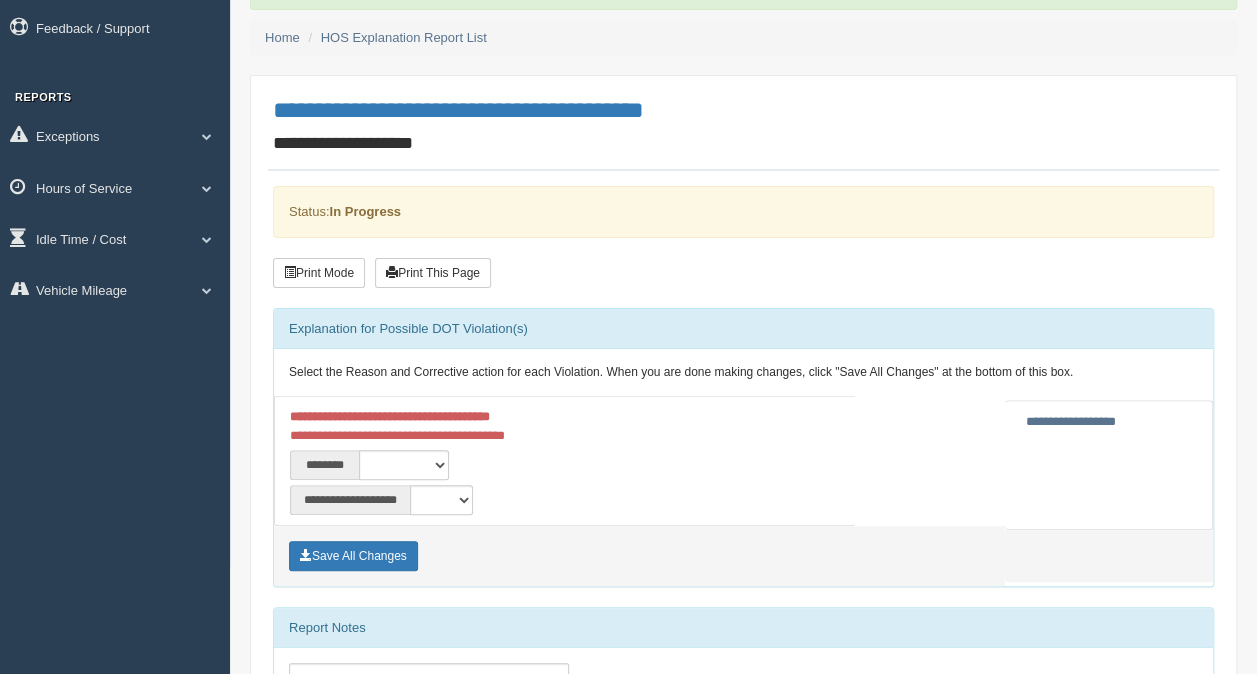 click on "Select the Reason and Corrective action for each Violation. When you are done making changes, click "Save All Changes" at the bottom of this box." at bounding box center (743, 373) 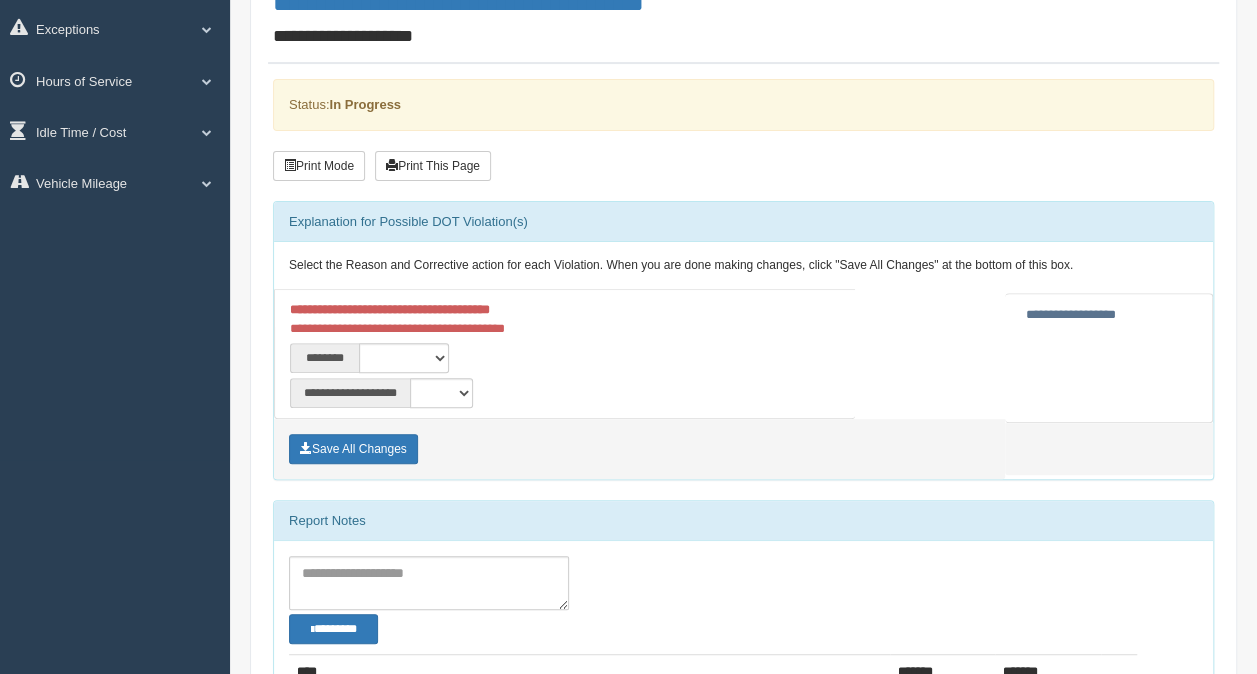 scroll, scrollTop: 199, scrollLeft: 0, axis: vertical 